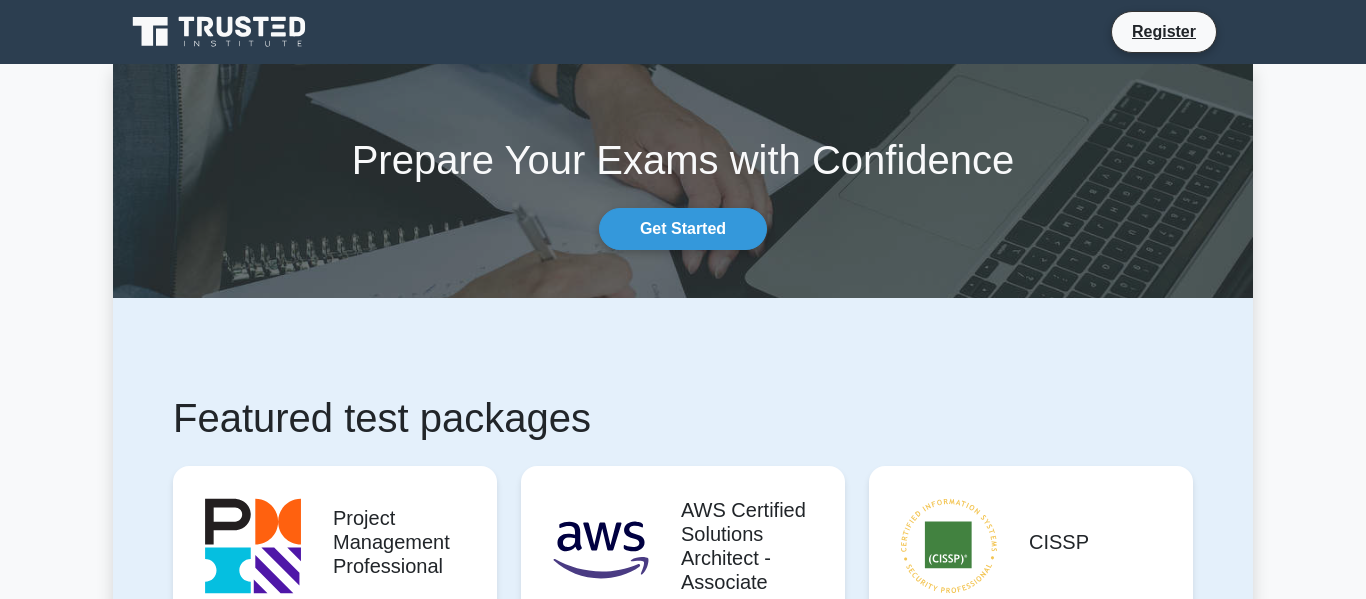 scroll, scrollTop: 343, scrollLeft: 0, axis: vertical 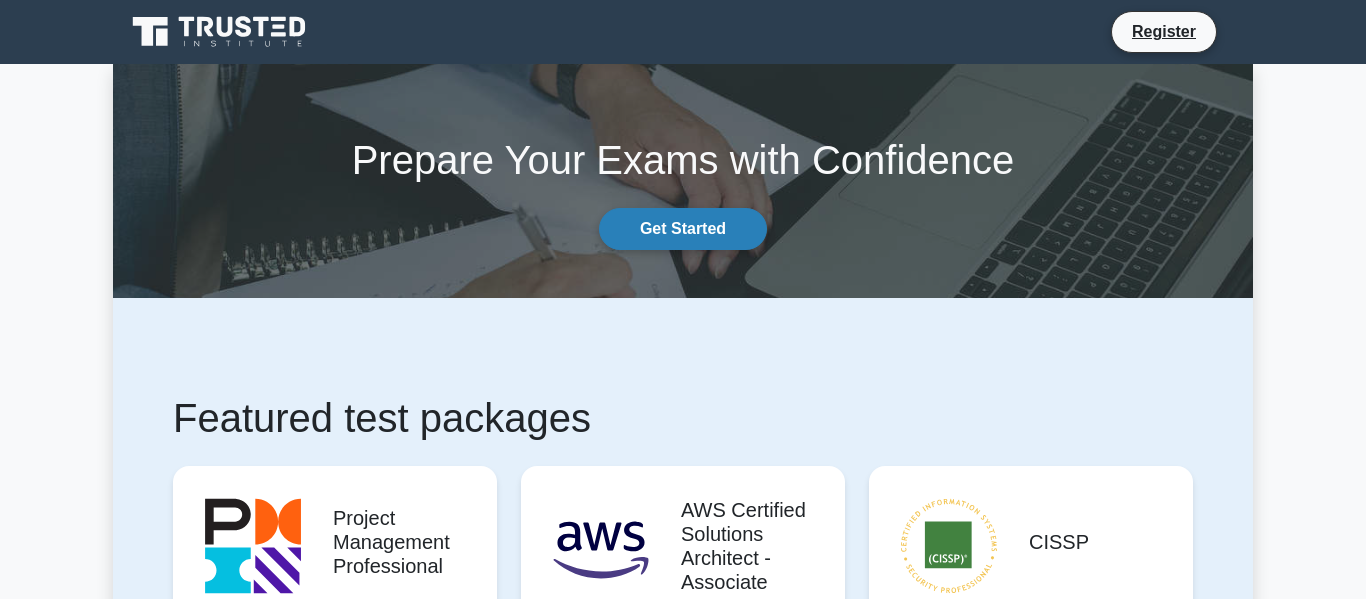 click on "Get Started" at bounding box center (683, 229) 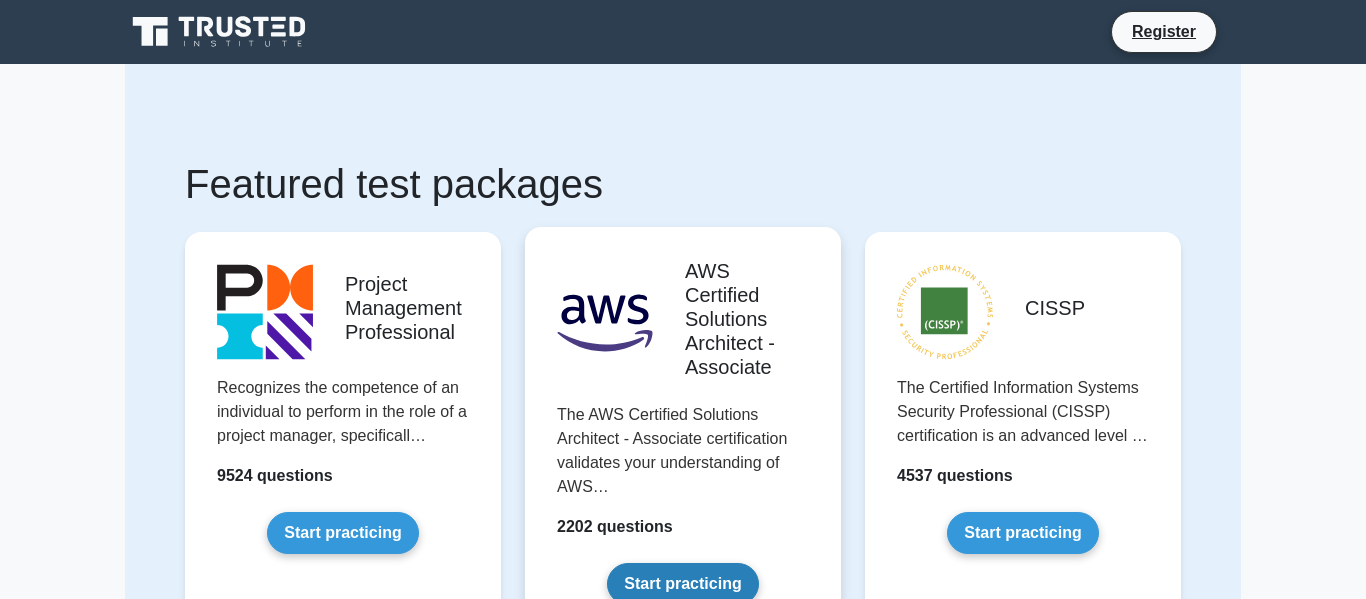 scroll, scrollTop: 0, scrollLeft: 0, axis: both 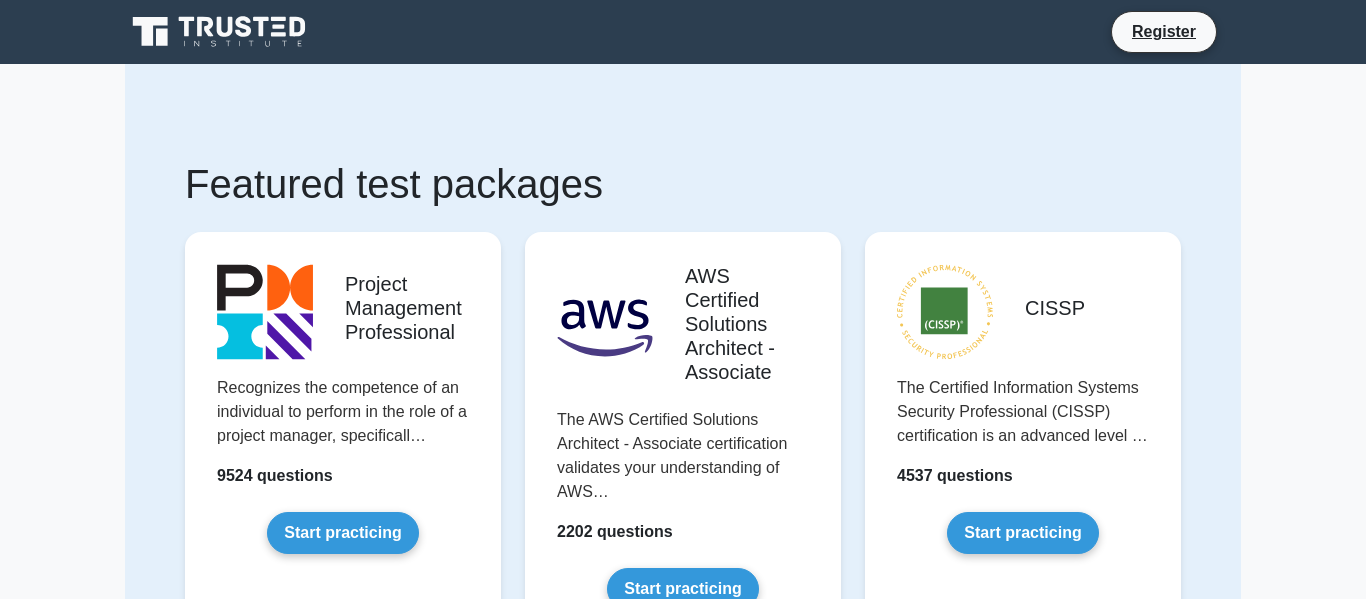 click at bounding box center (162, 37) 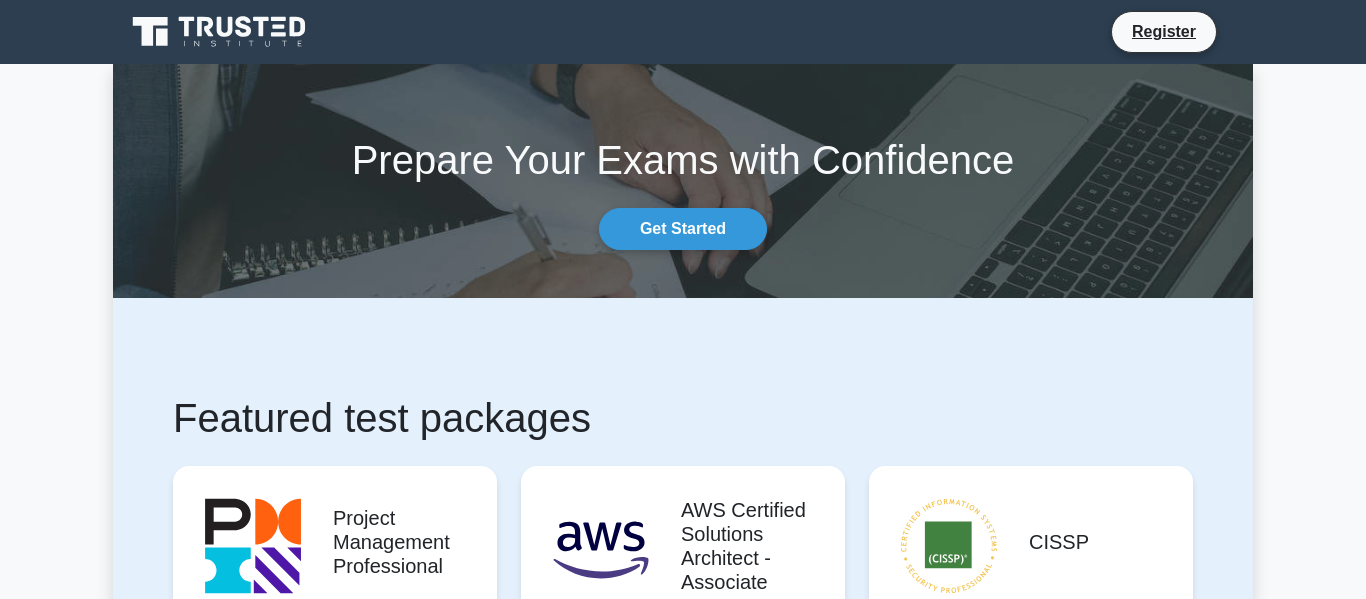 scroll, scrollTop: 0, scrollLeft: 0, axis: both 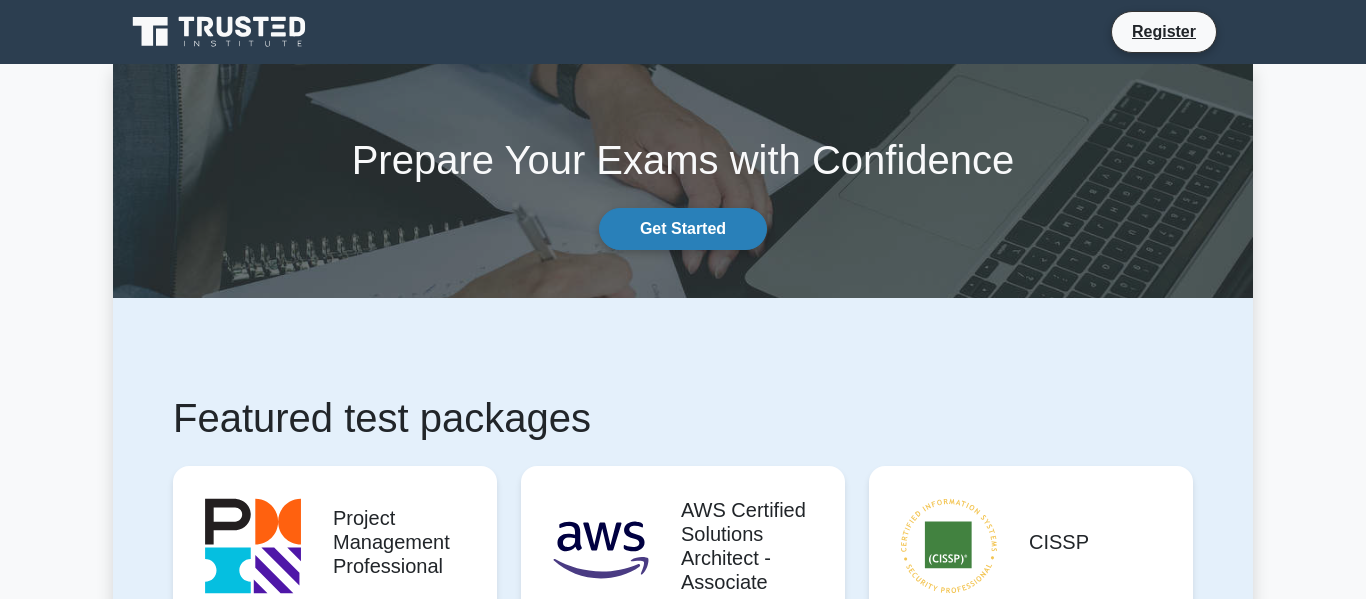 click on "Get Started" at bounding box center [683, 229] 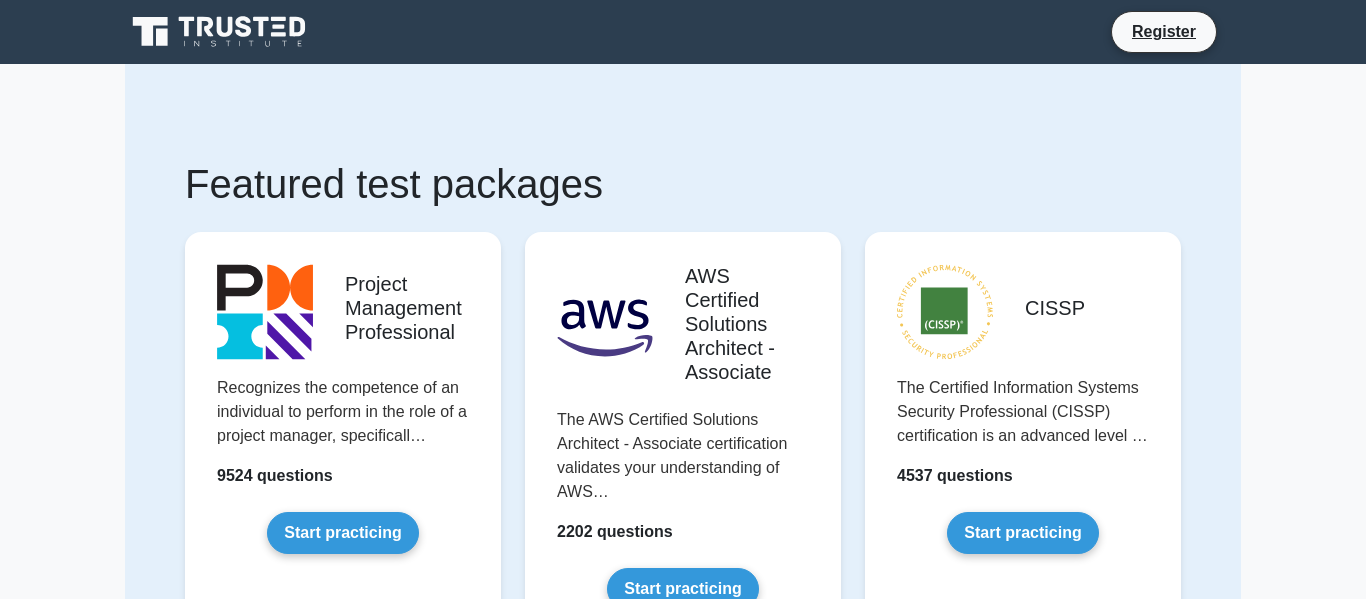 scroll, scrollTop: 0, scrollLeft: 0, axis: both 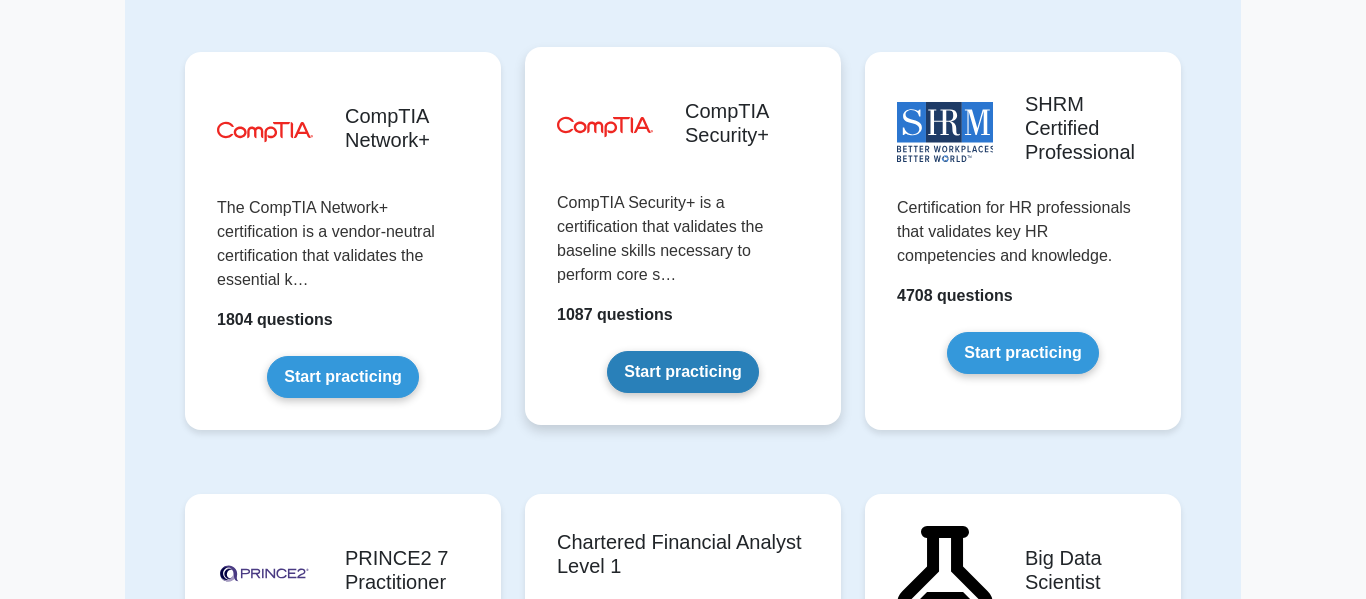 click on "Start practicing" at bounding box center (682, 372) 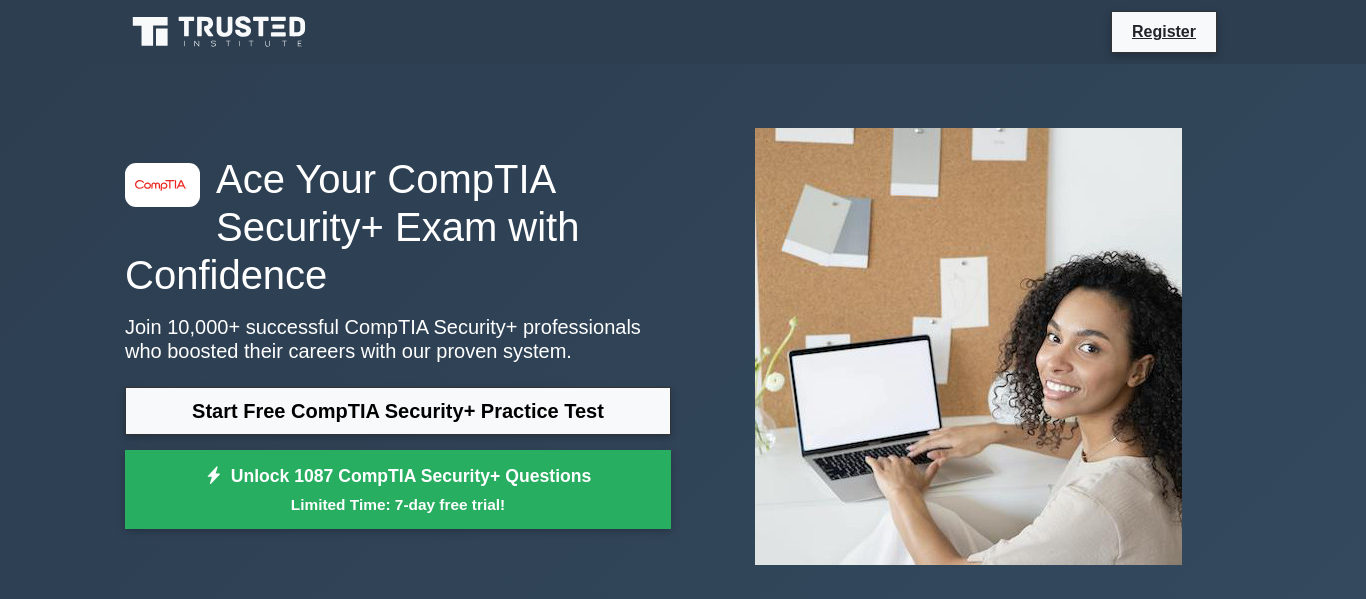 scroll, scrollTop: 0, scrollLeft: 0, axis: both 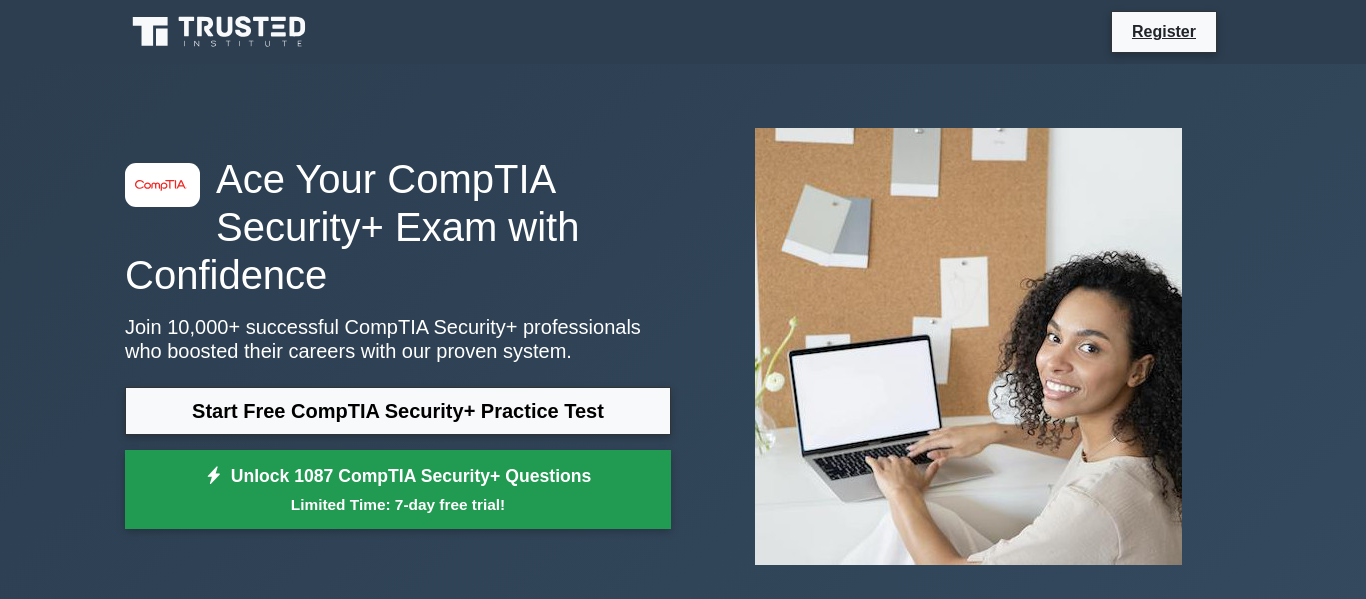 click on "Unlock 1087 CompTIA Security+ Questions
Limited Time: 7-day free trial!" at bounding box center [398, 490] 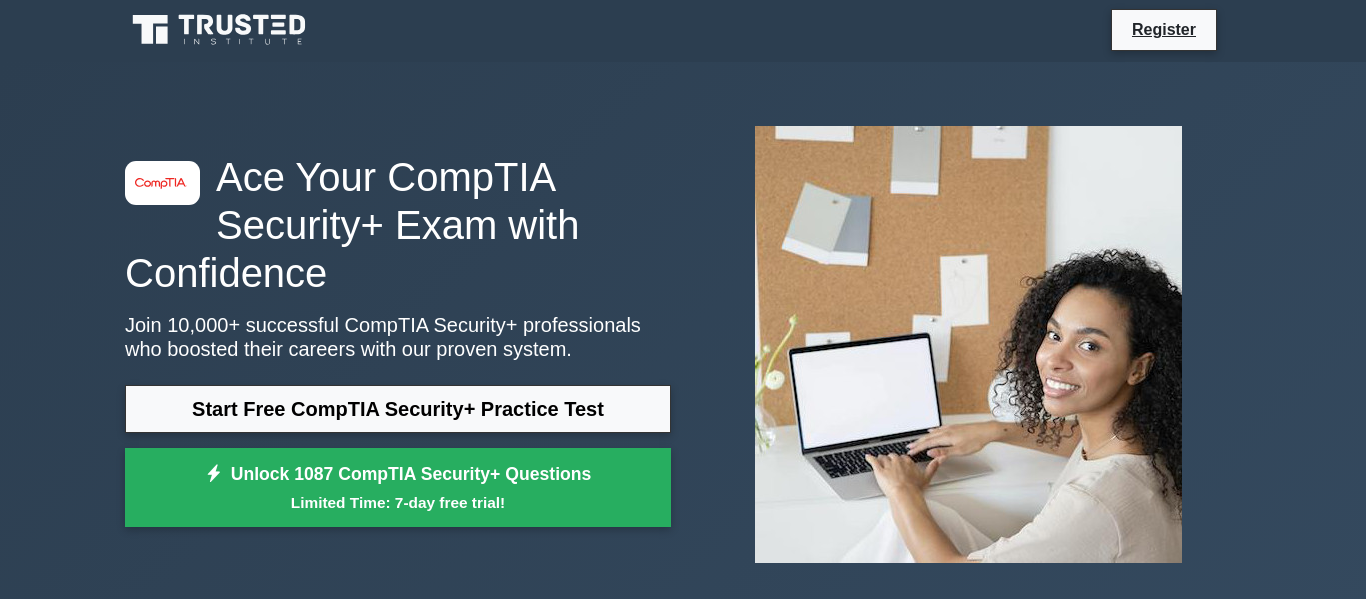 scroll, scrollTop: 5, scrollLeft: 0, axis: vertical 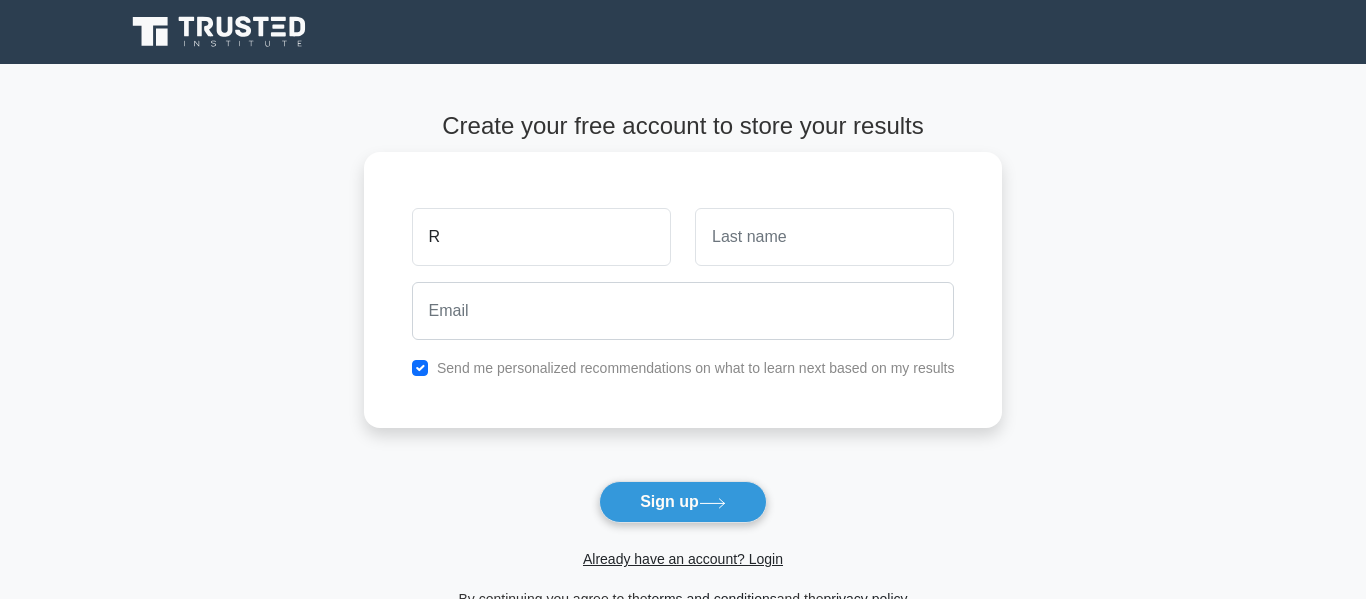 type on "R" 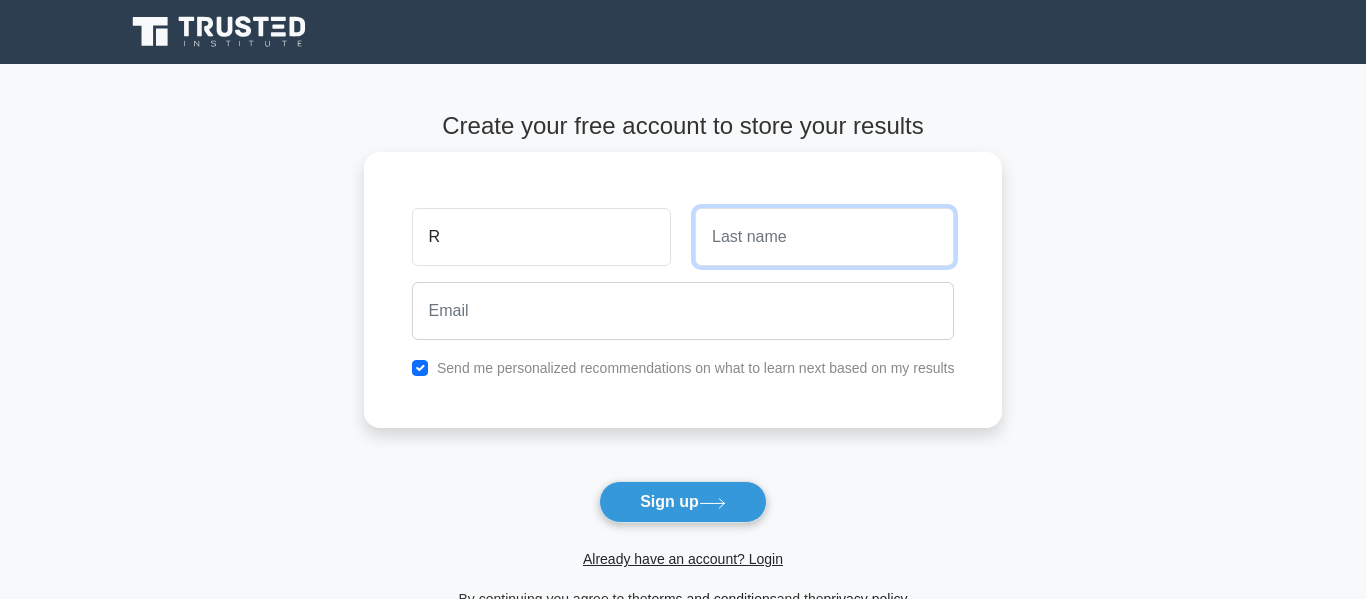 click at bounding box center [824, 237] 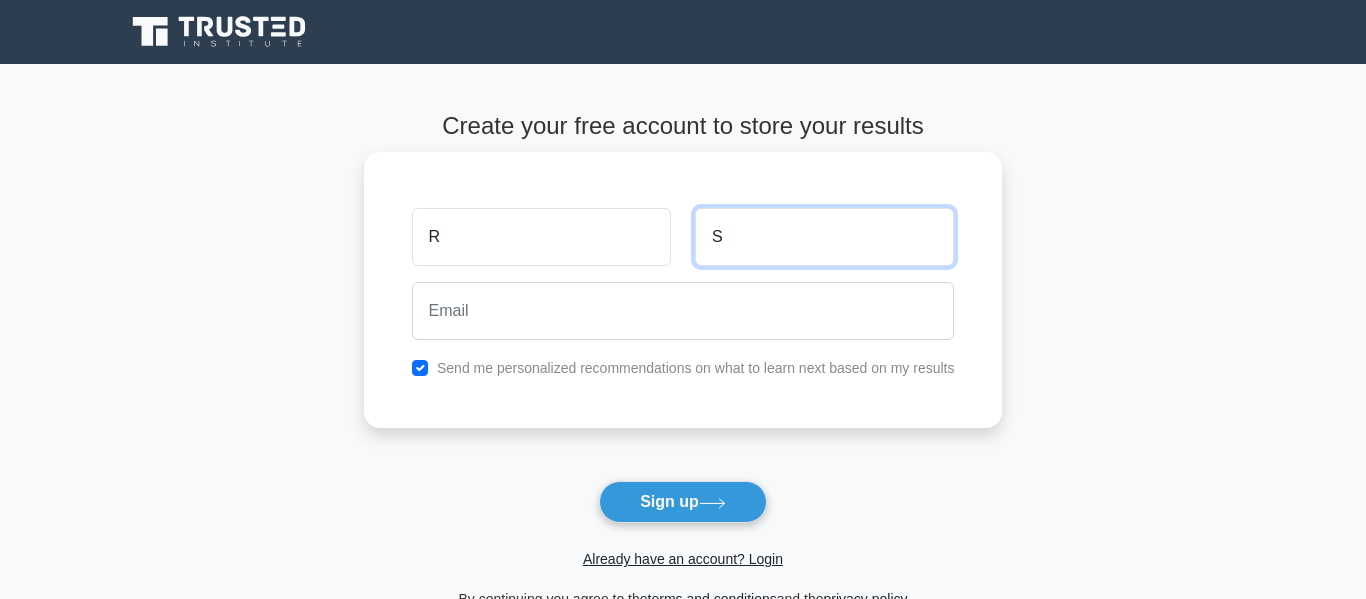 type on "S" 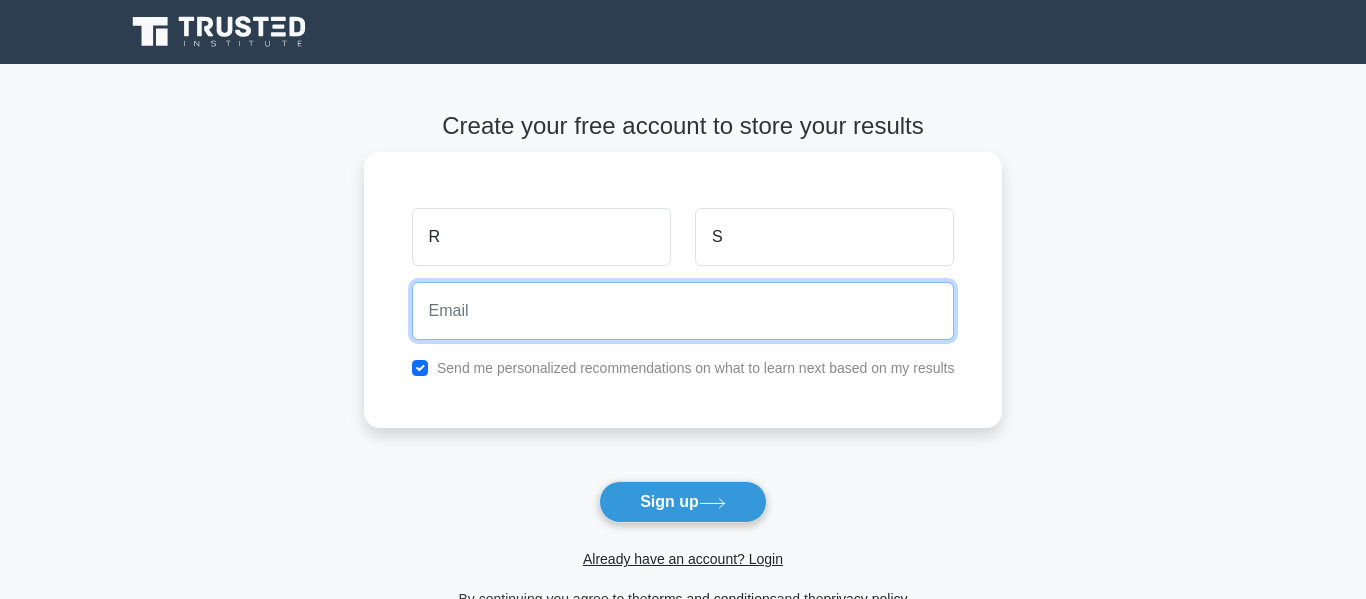 click at bounding box center [683, 311] 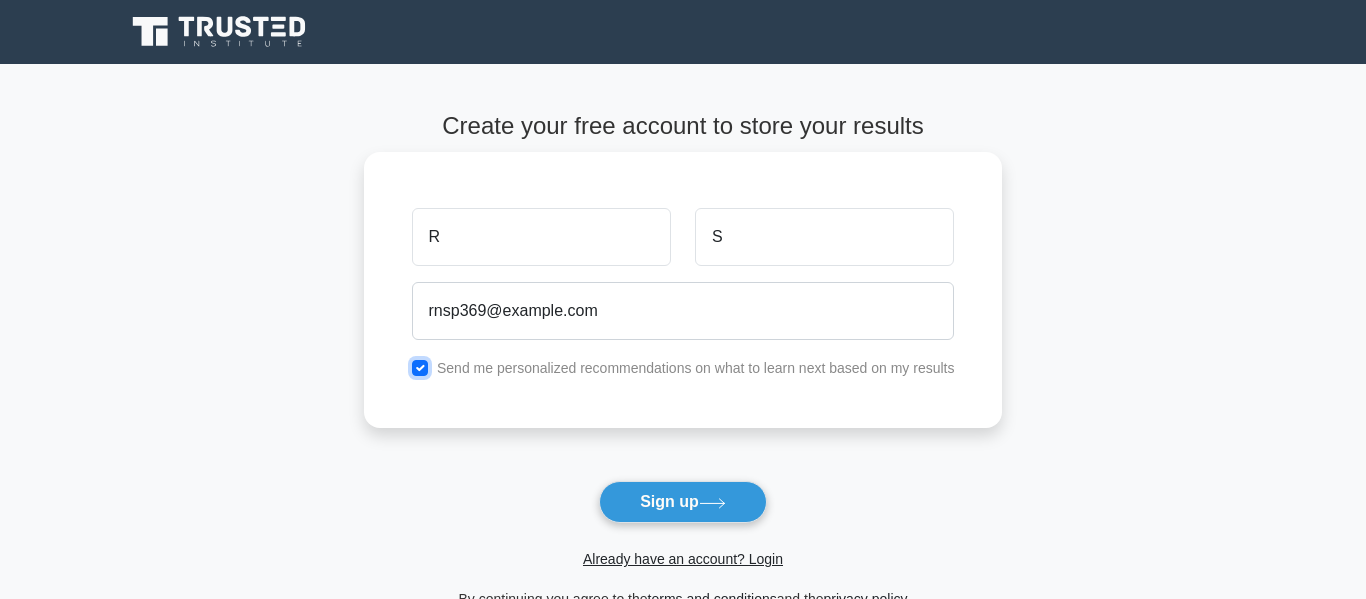 click at bounding box center [420, 368] 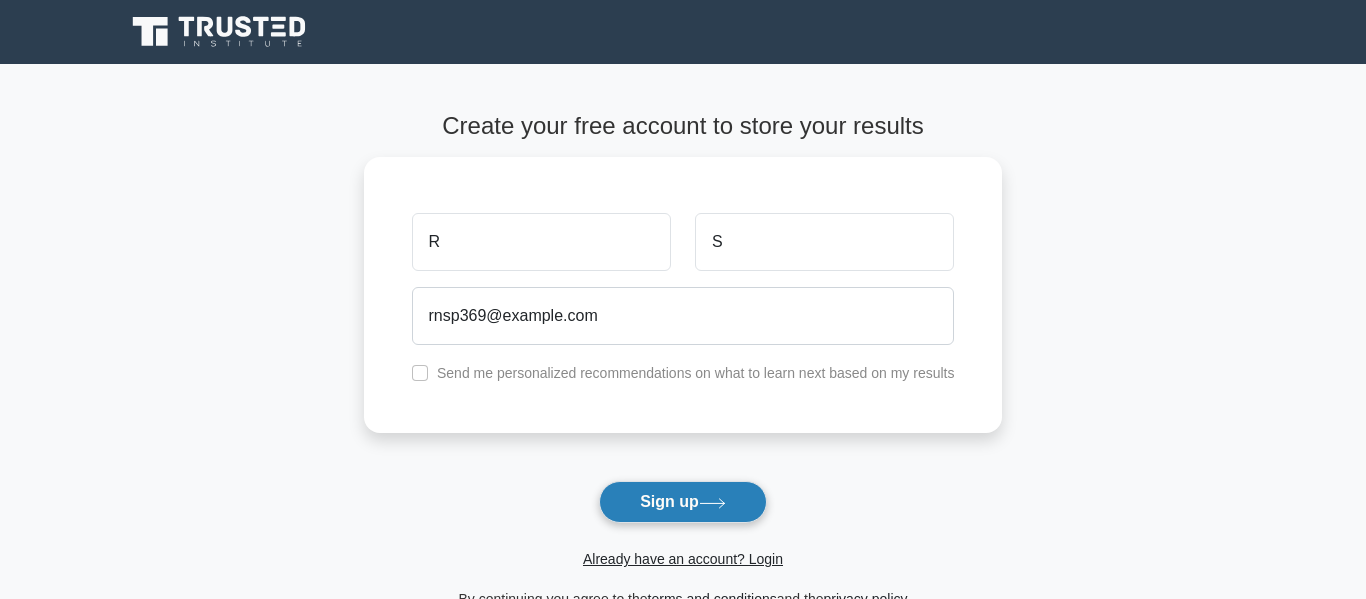 click on "Sign up" at bounding box center (683, 502) 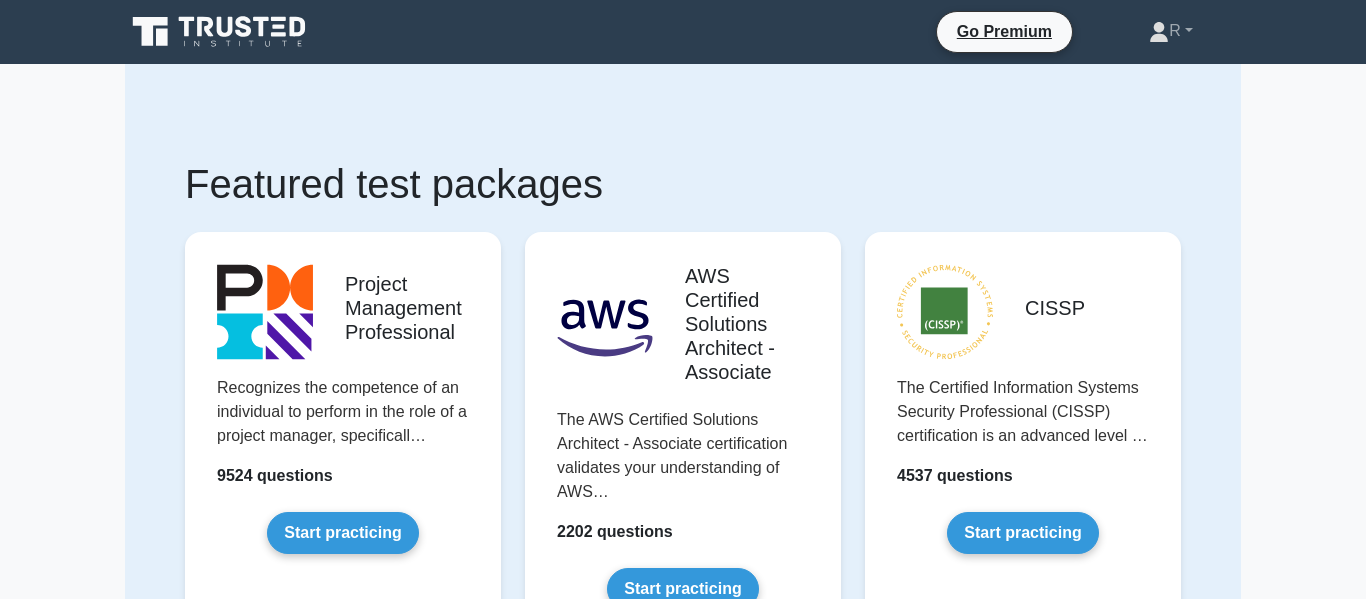 scroll, scrollTop: 3756, scrollLeft: 0, axis: vertical 